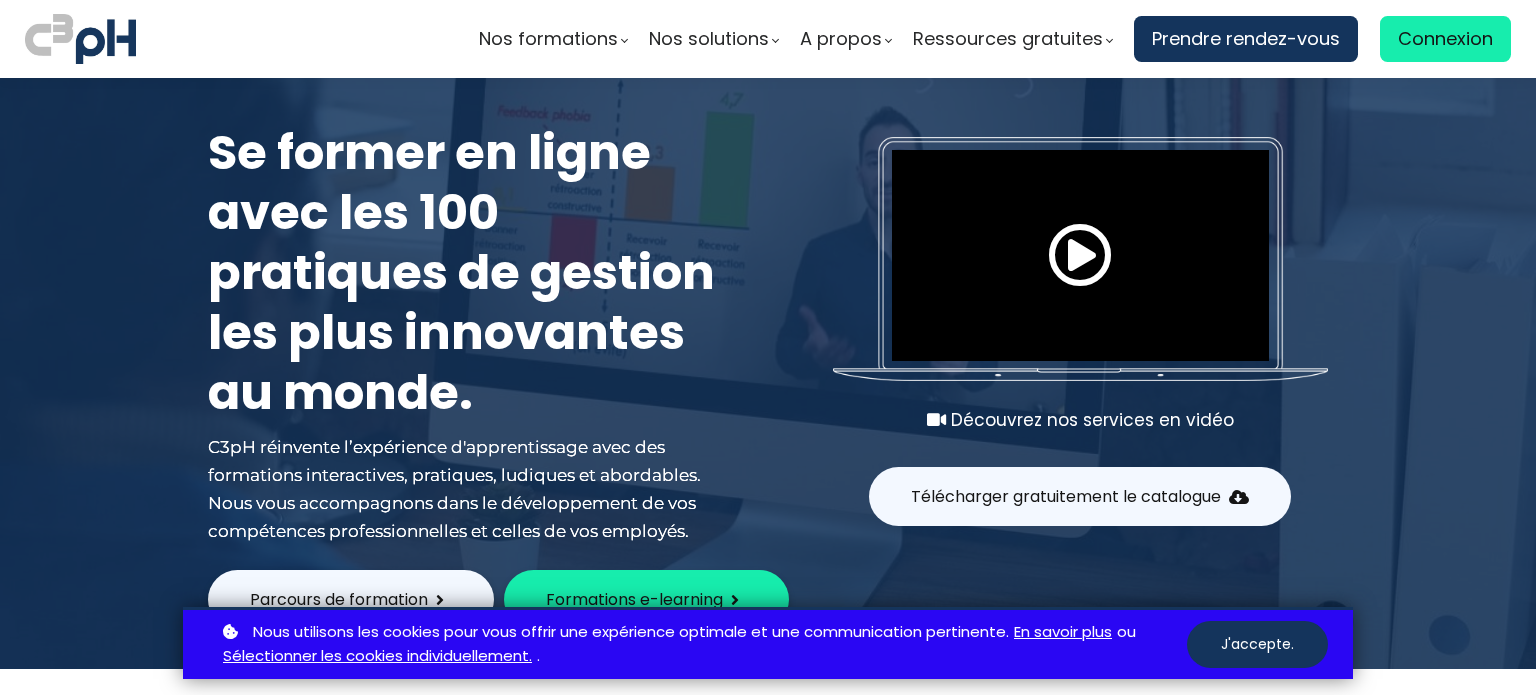 scroll, scrollTop: 0, scrollLeft: 0, axis: both 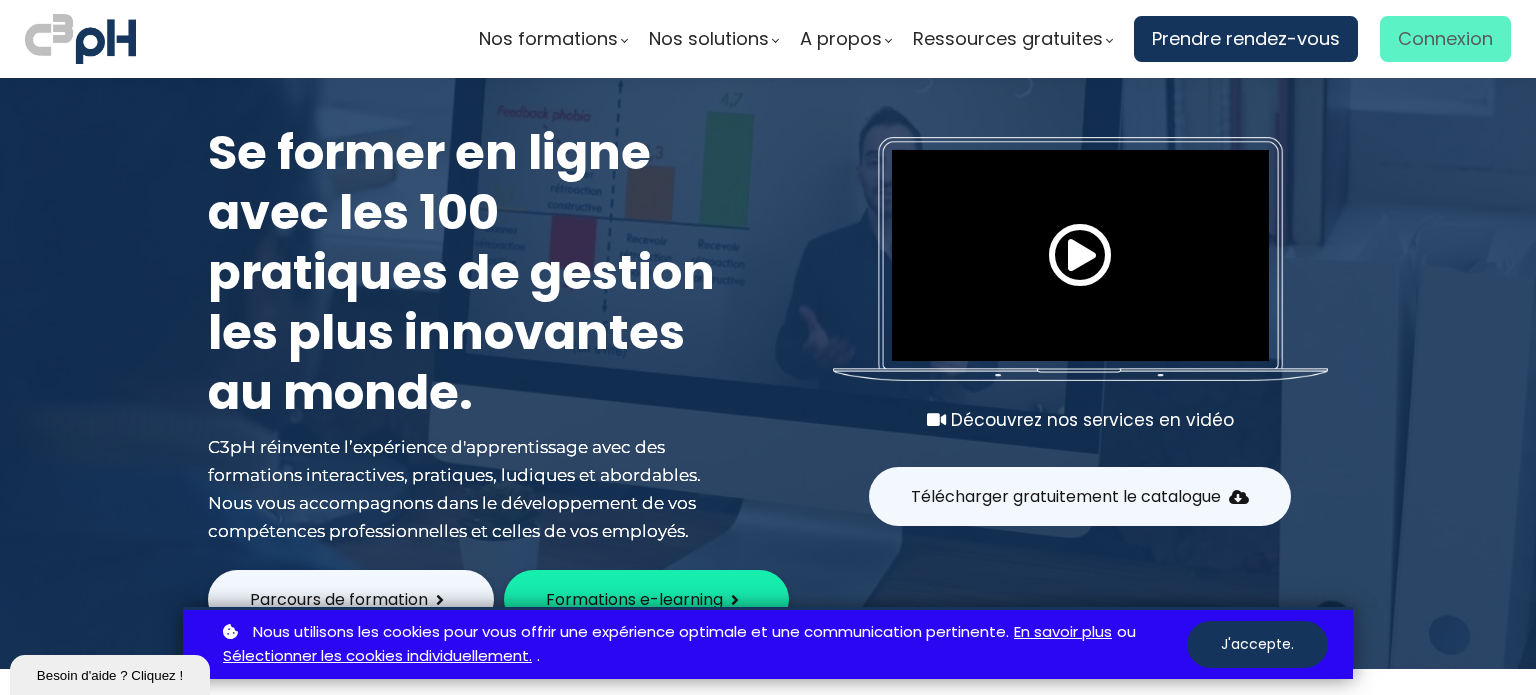 click on "Connexion" at bounding box center (1445, 39) 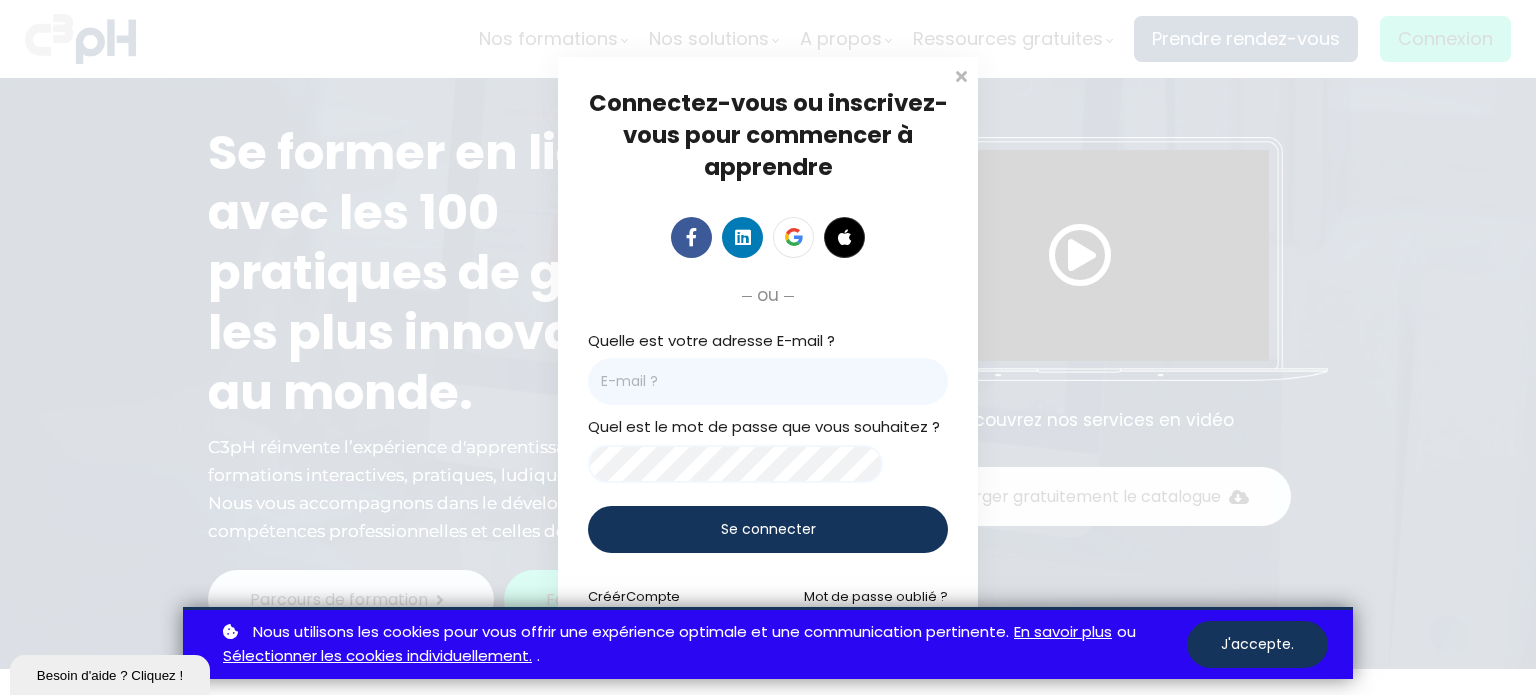 click at bounding box center [768, 381] 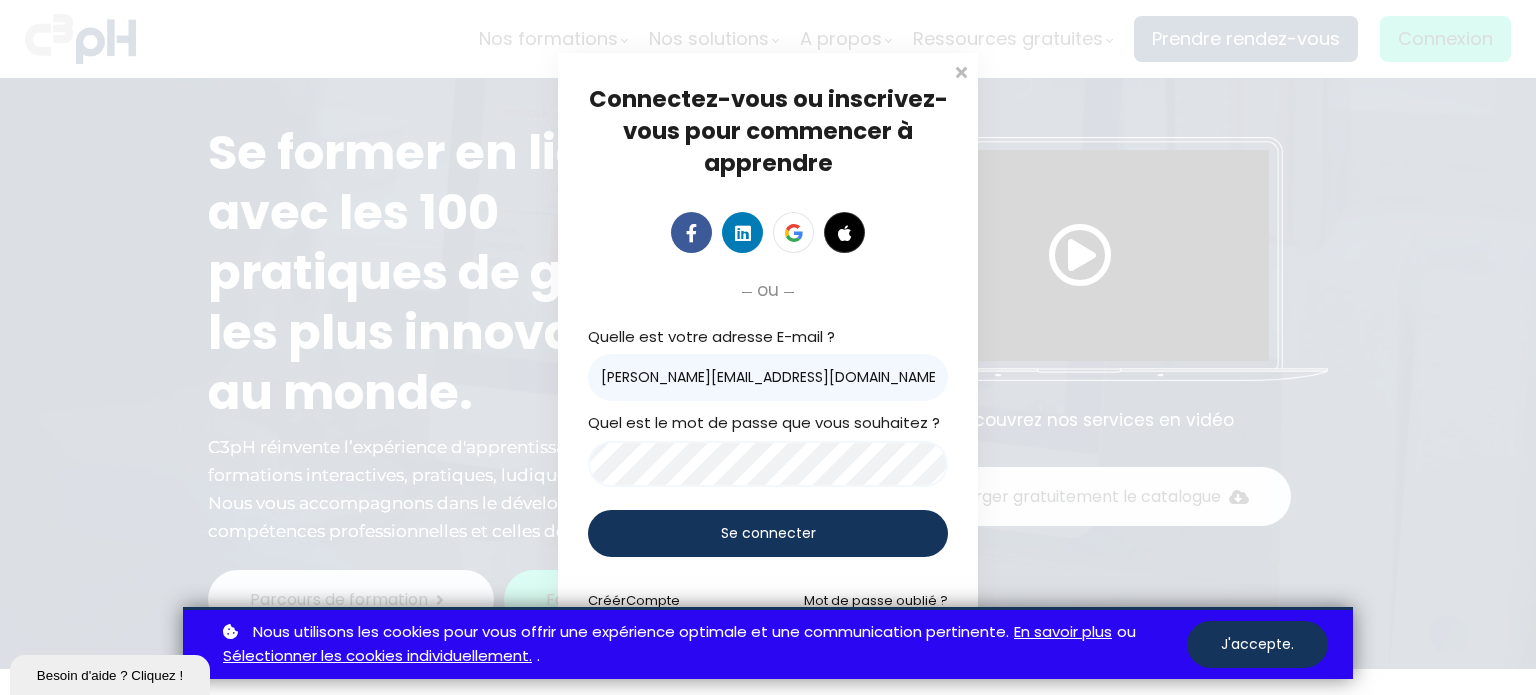 click on "Se connecter" at bounding box center [768, 533] 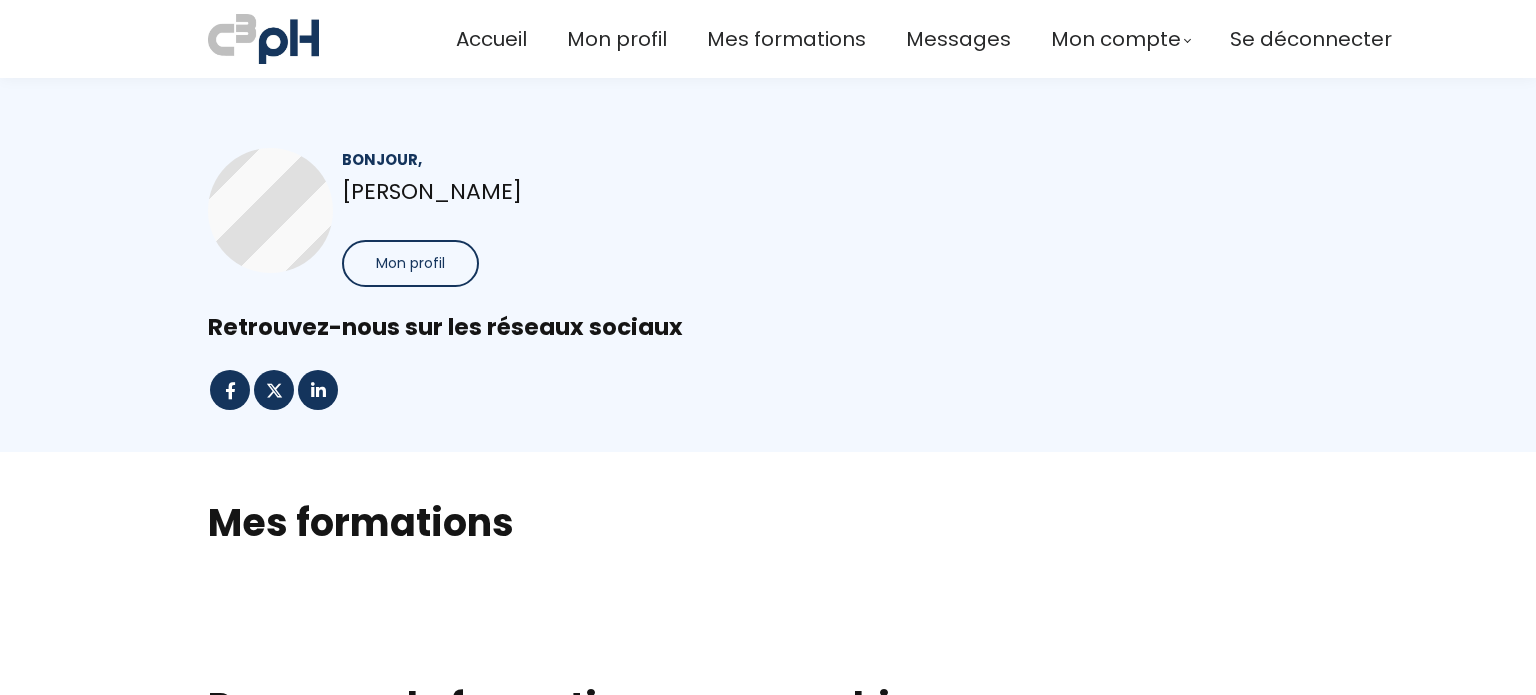 scroll, scrollTop: 0, scrollLeft: 0, axis: both 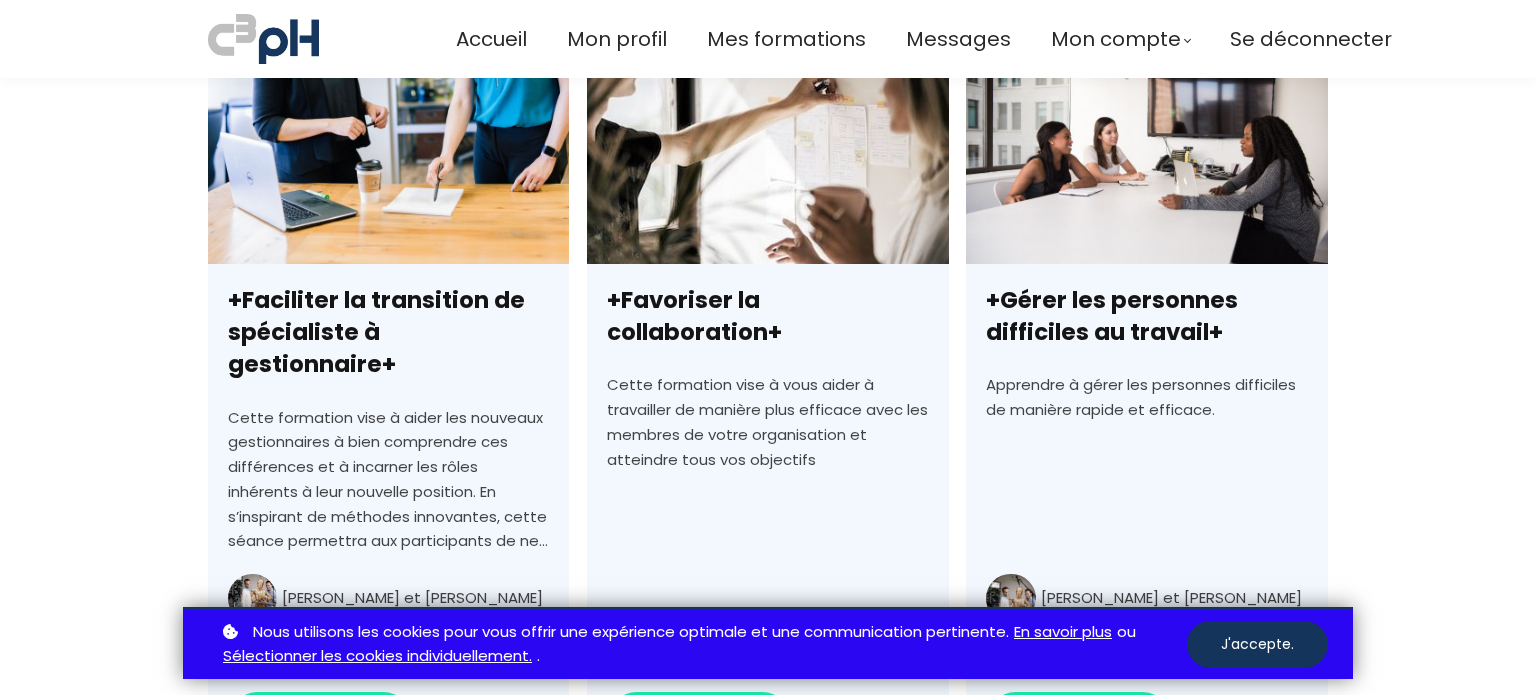 click on "+Faciliter la transition de spécialiste à gestionnaire+" at bounding box center (388, 420) 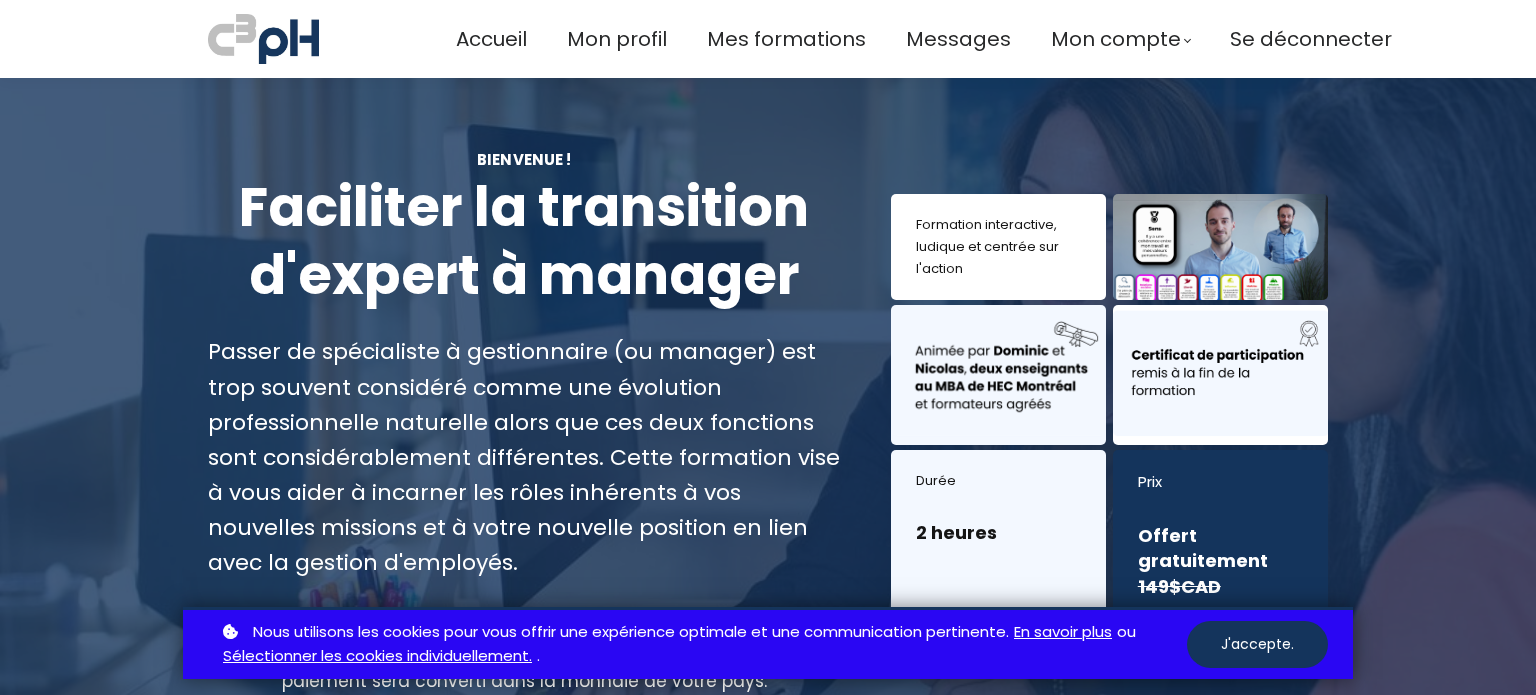 scroll, scrollTop: 0, scrollLeft: 0, axis: both 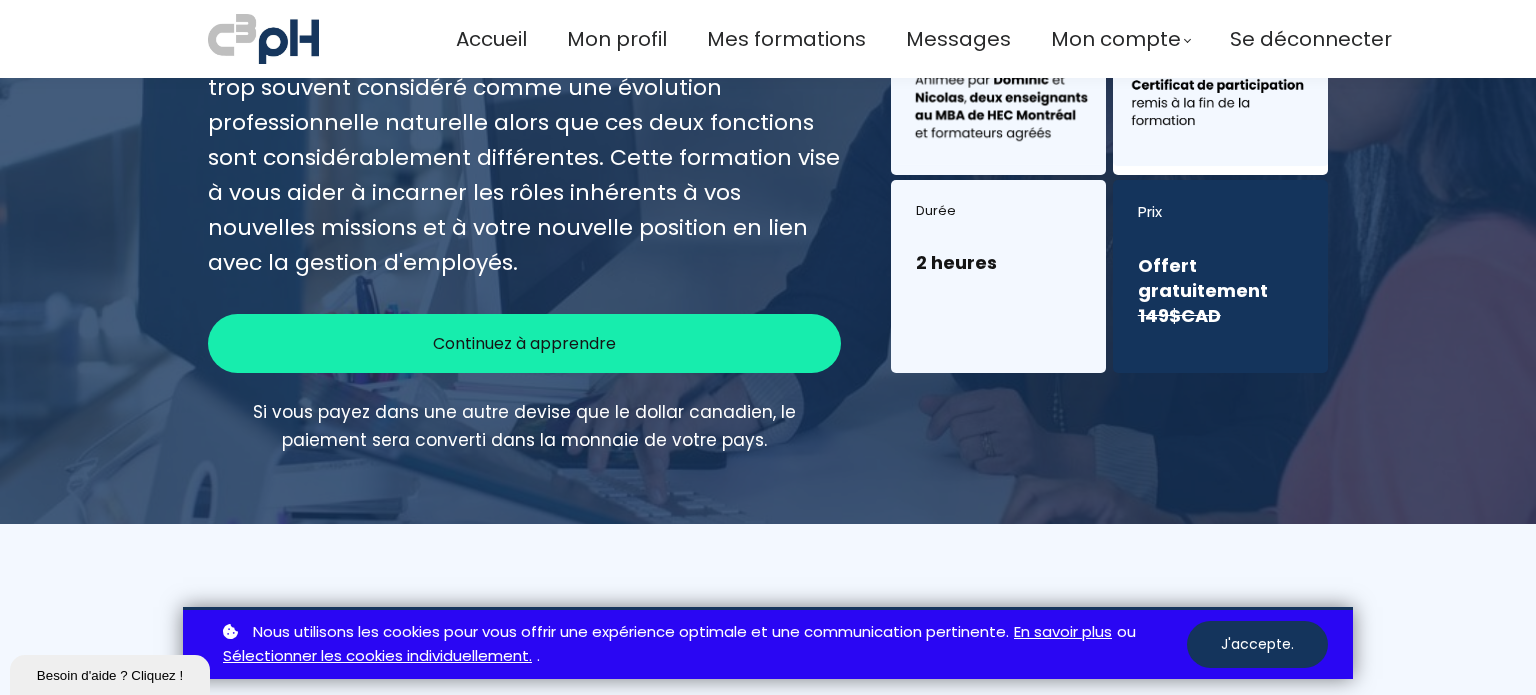 click on "Continuez à apprendre" at bounding box center [524, 343] 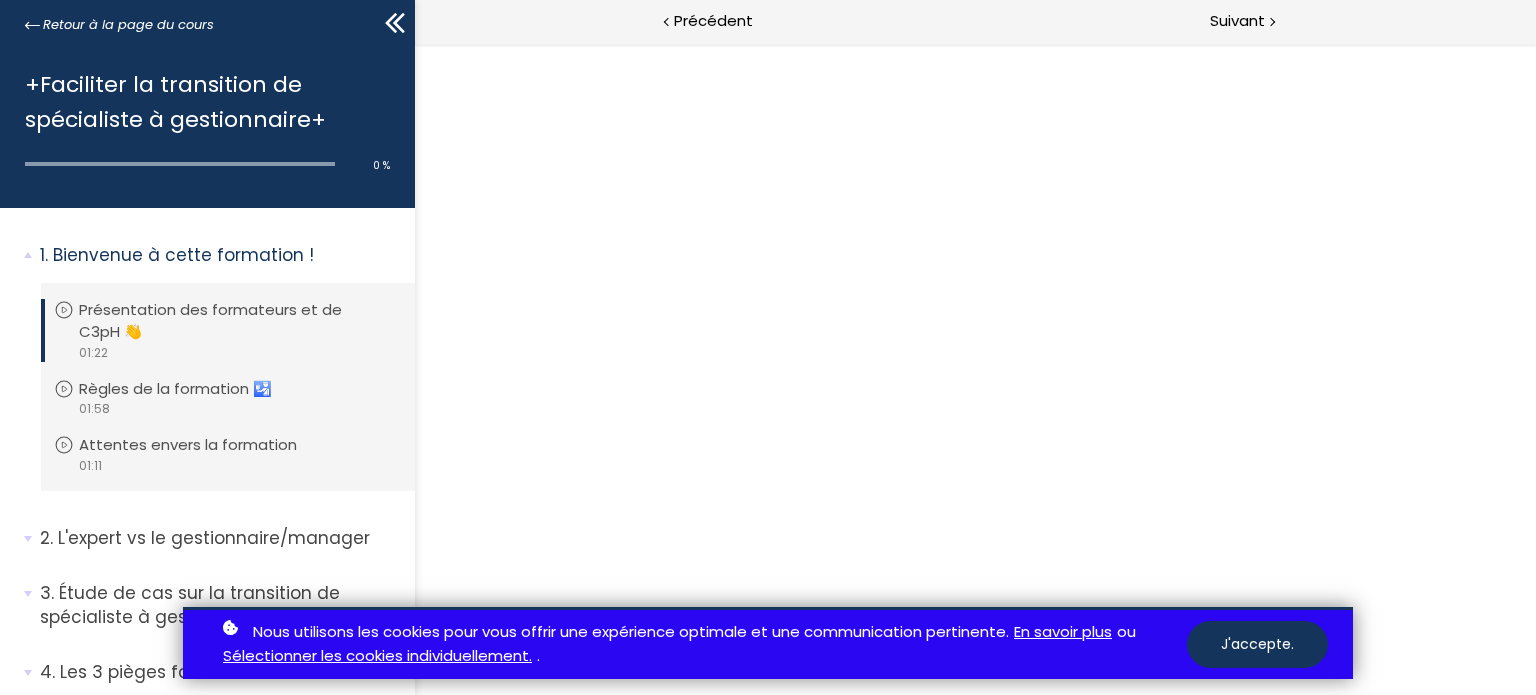 scroll, scrollTop: 0, scrollLeft: 0, axis: both 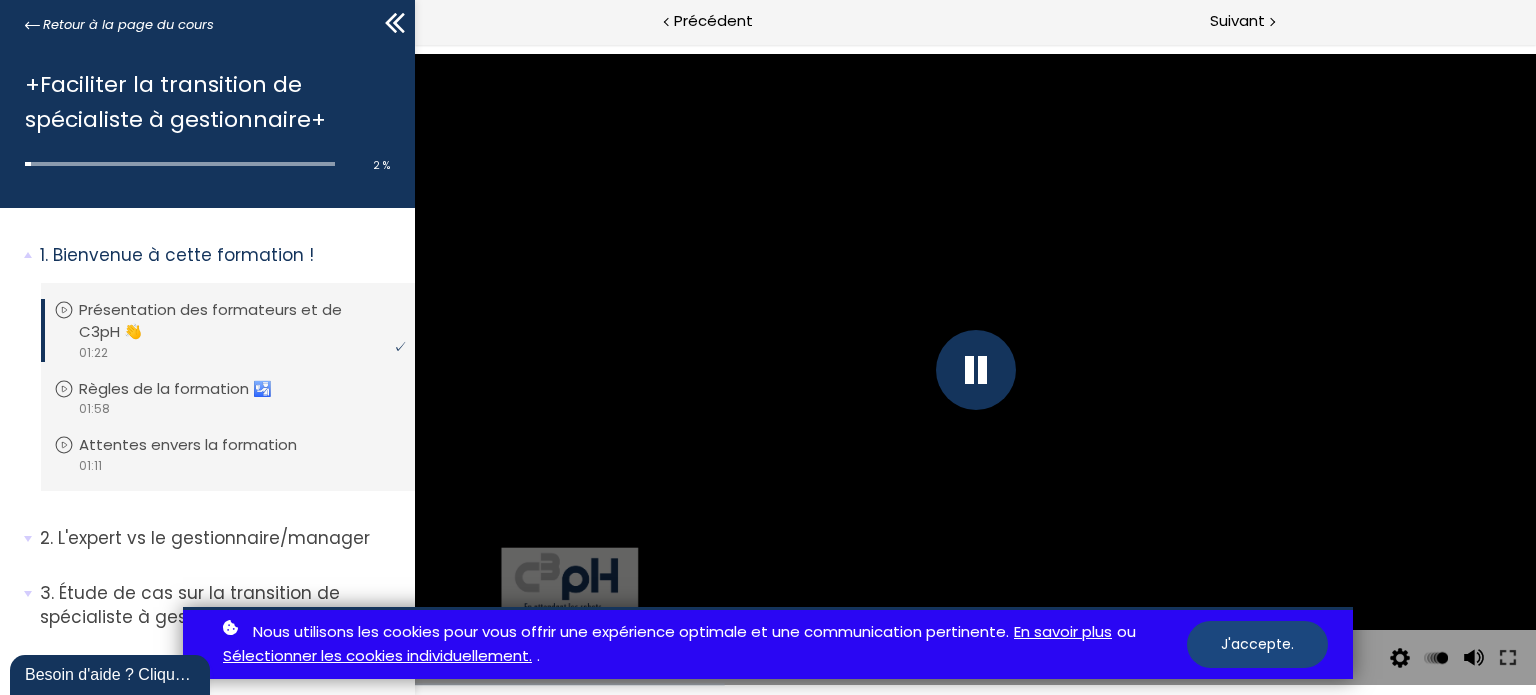 click on "J'accepte." at bounding box center (1257, 644) 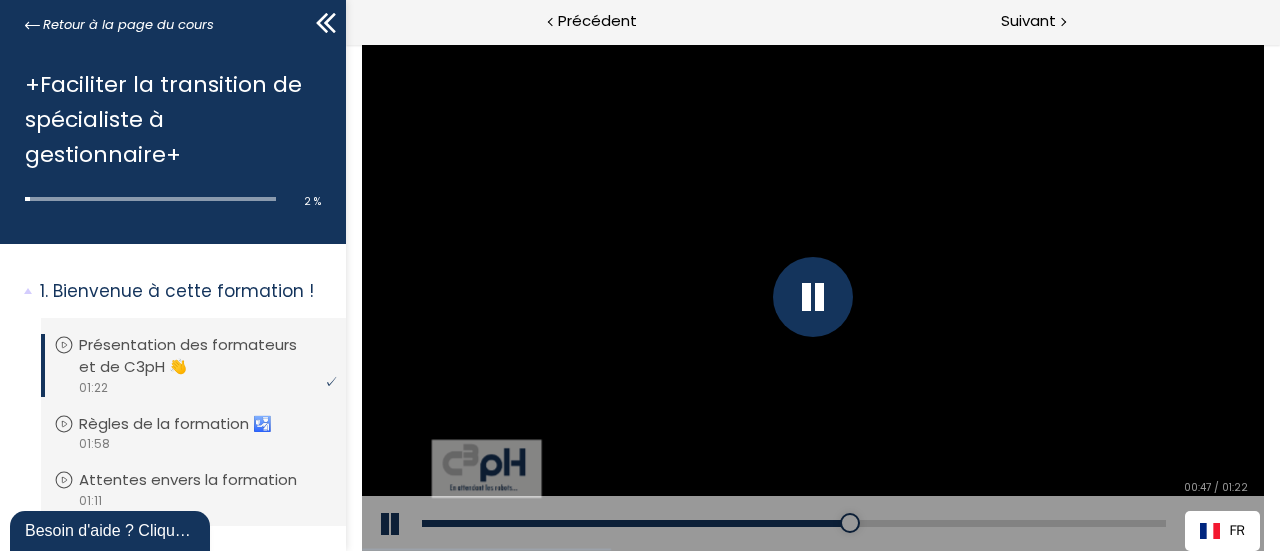 click 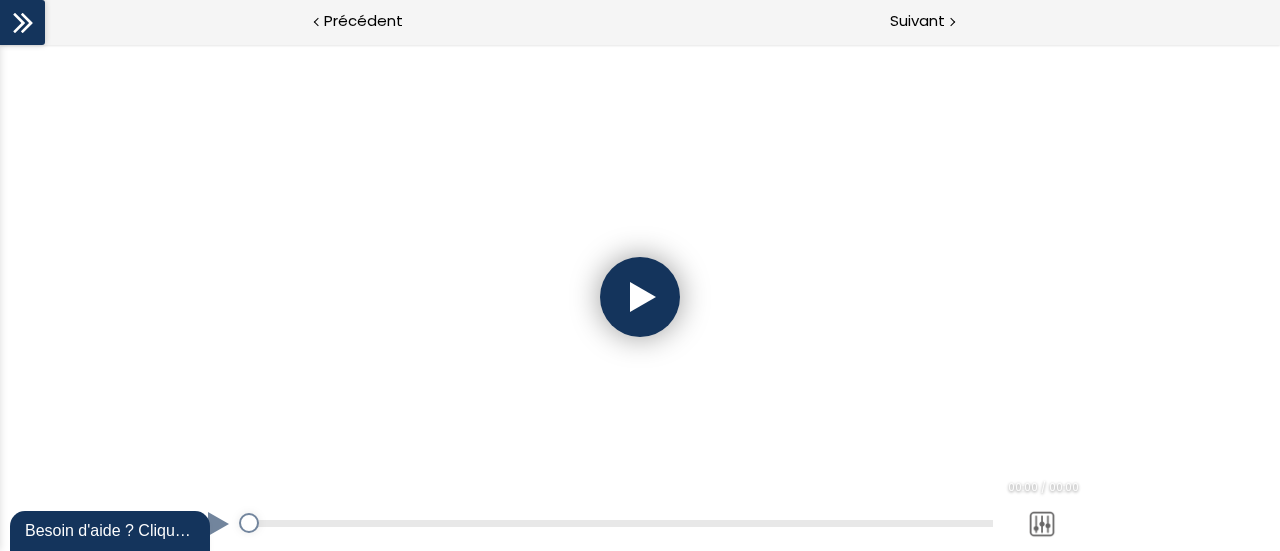 scroll, scrollTop: 0, scrollLeft: 0, axis: both 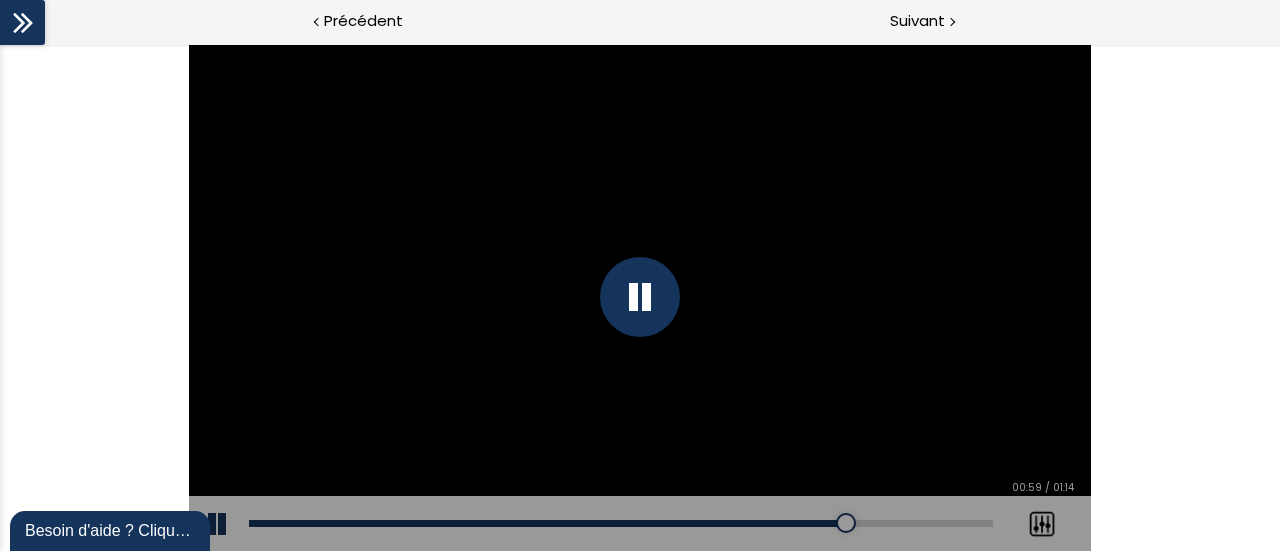 click at bounding box center (639, 297) 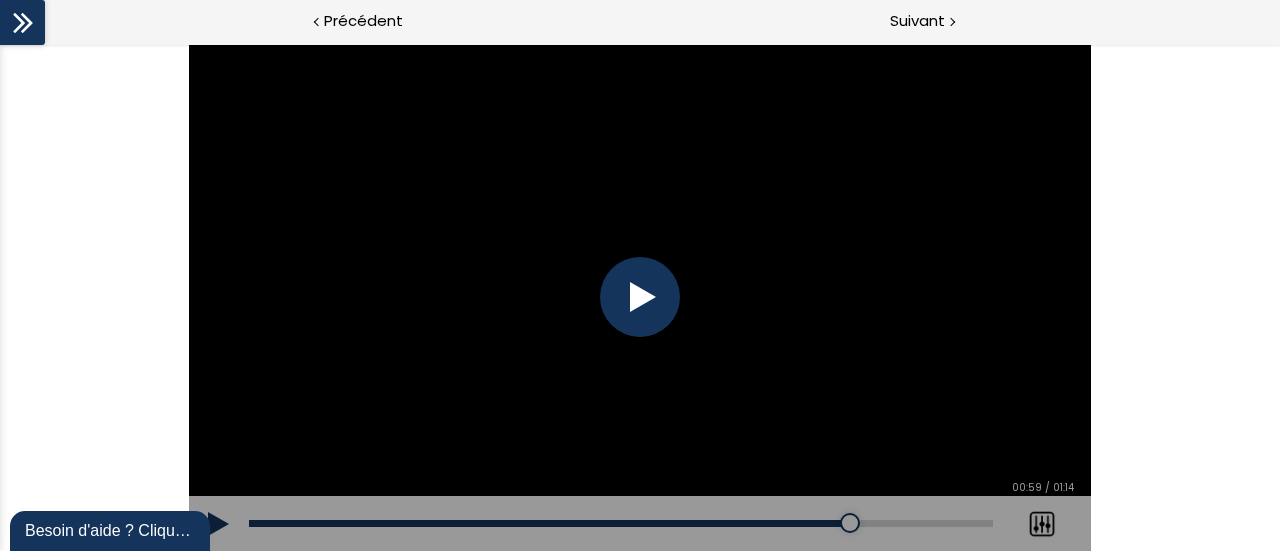 click at bounding box center (639, 297) 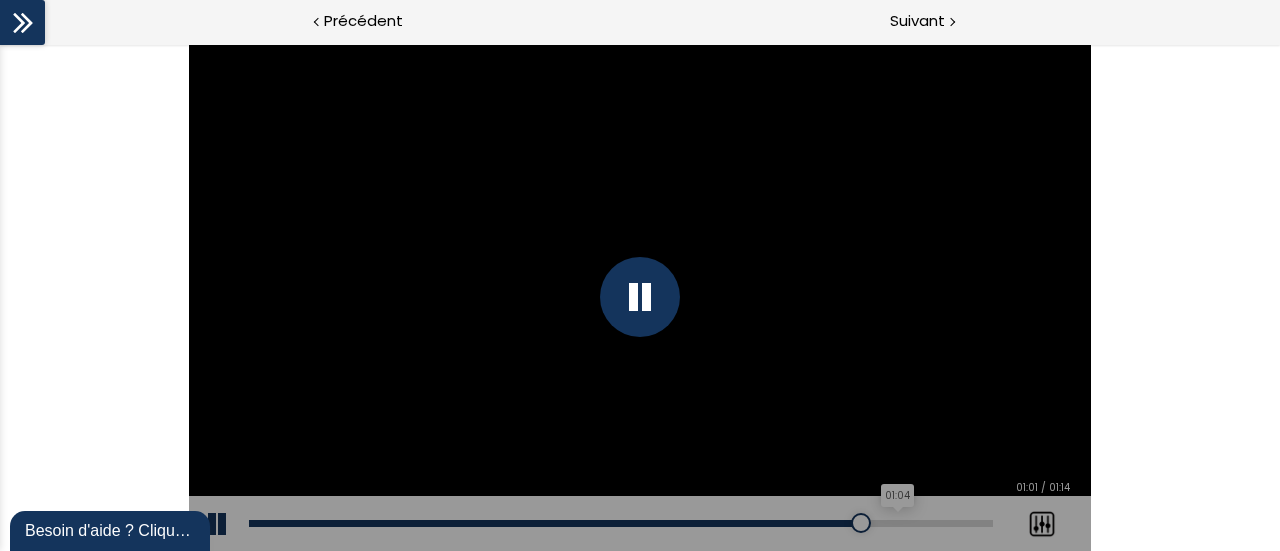 click on "01:04" at bounding box center (621, 523) 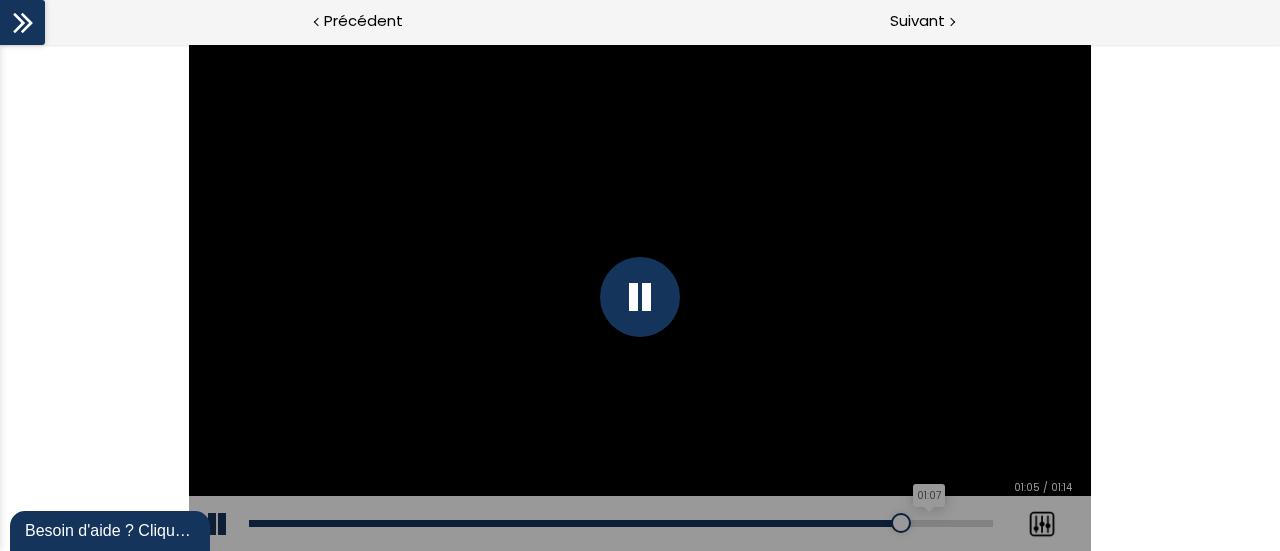 click on "01:07" at bounding box center (621, 523) 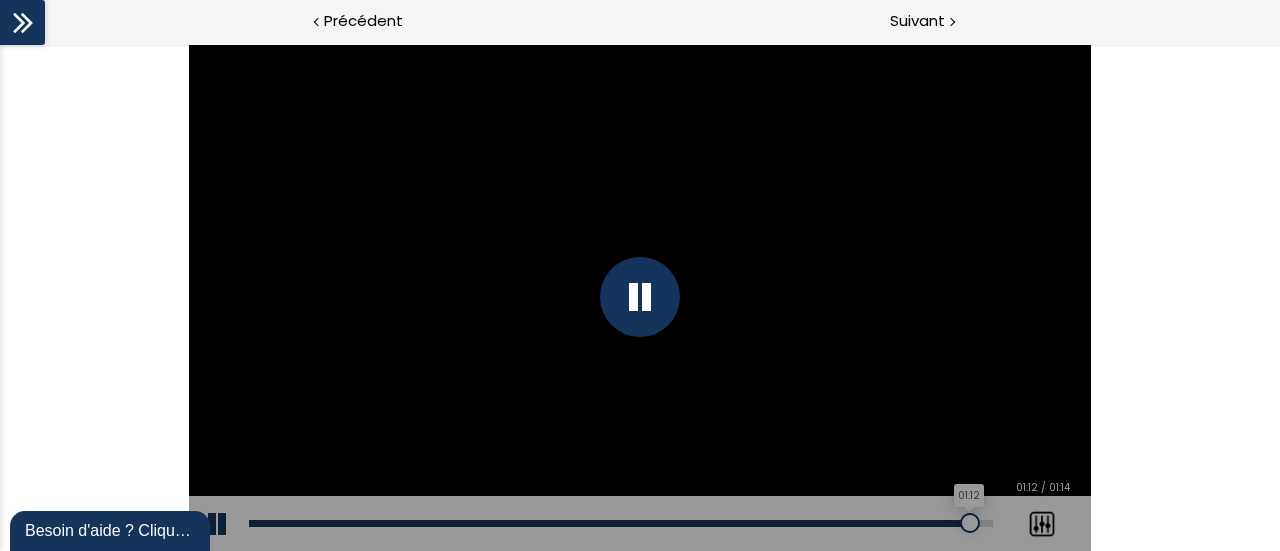 click on "01:12" at bounding box center (621, 523) 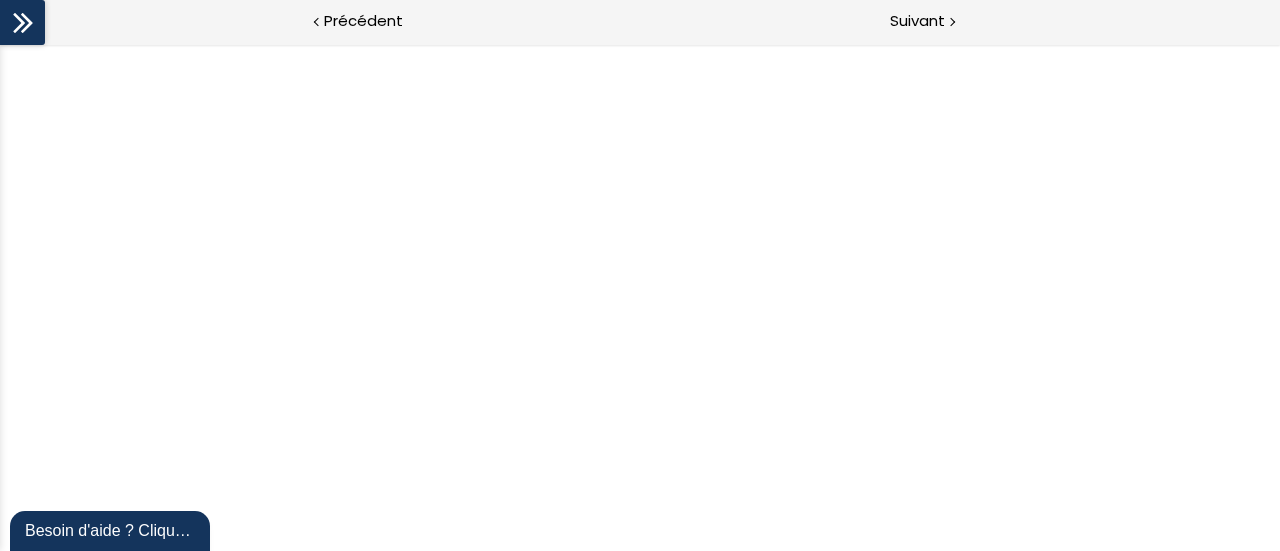 scroll, scrollTop: 0, scrollLeft: 0, axis: both 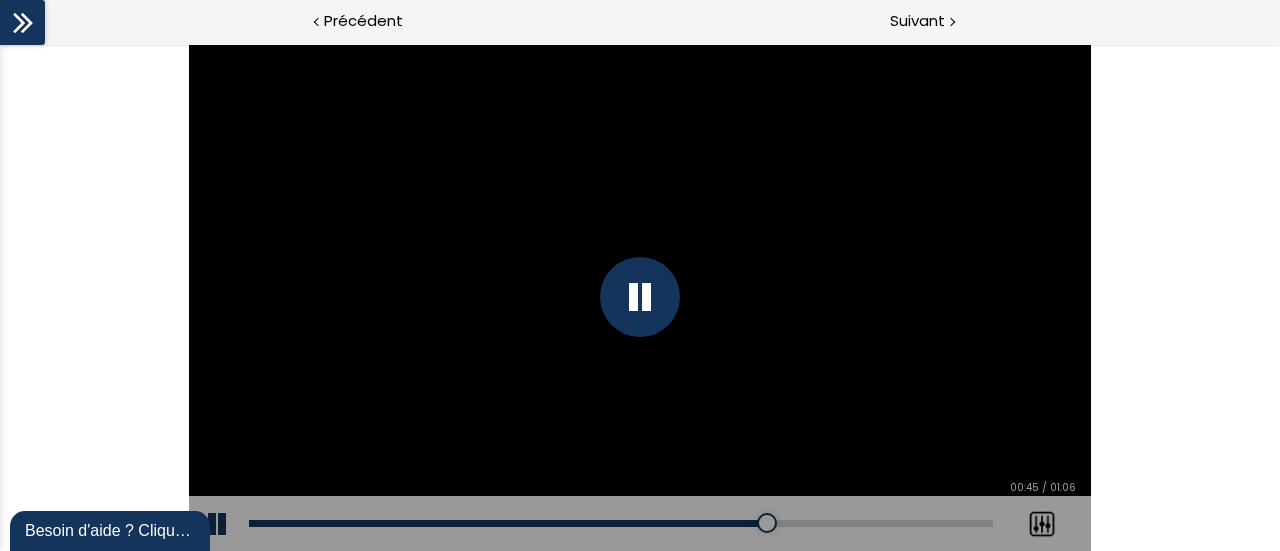 click on "Add chapter
00:00" at bounding box center [621, 524] 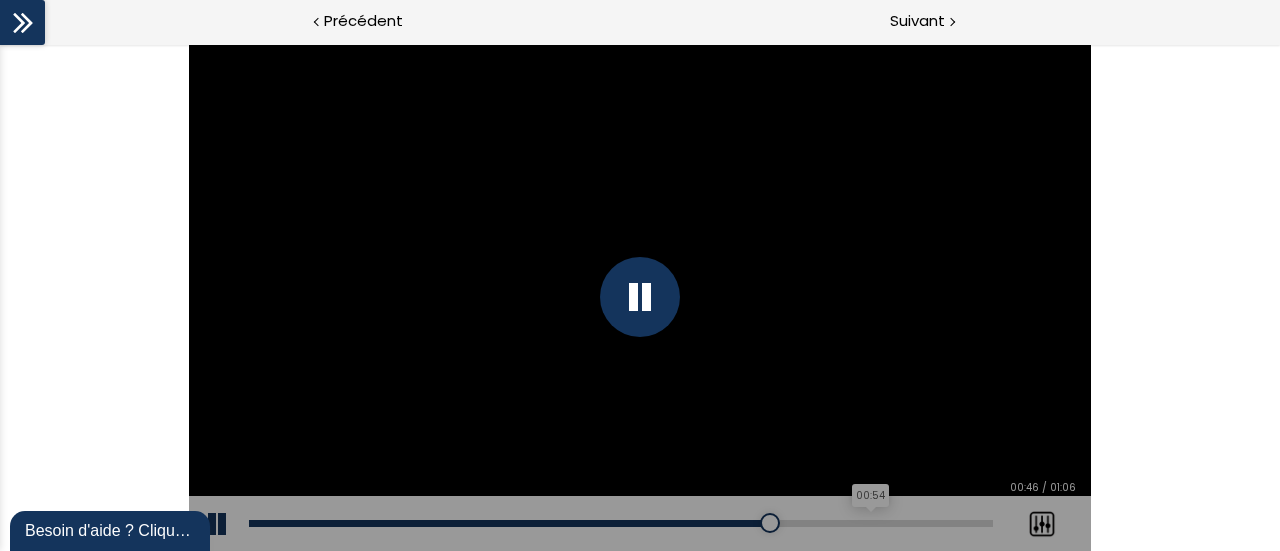click on "00:54" at bounding box center [621, 523] 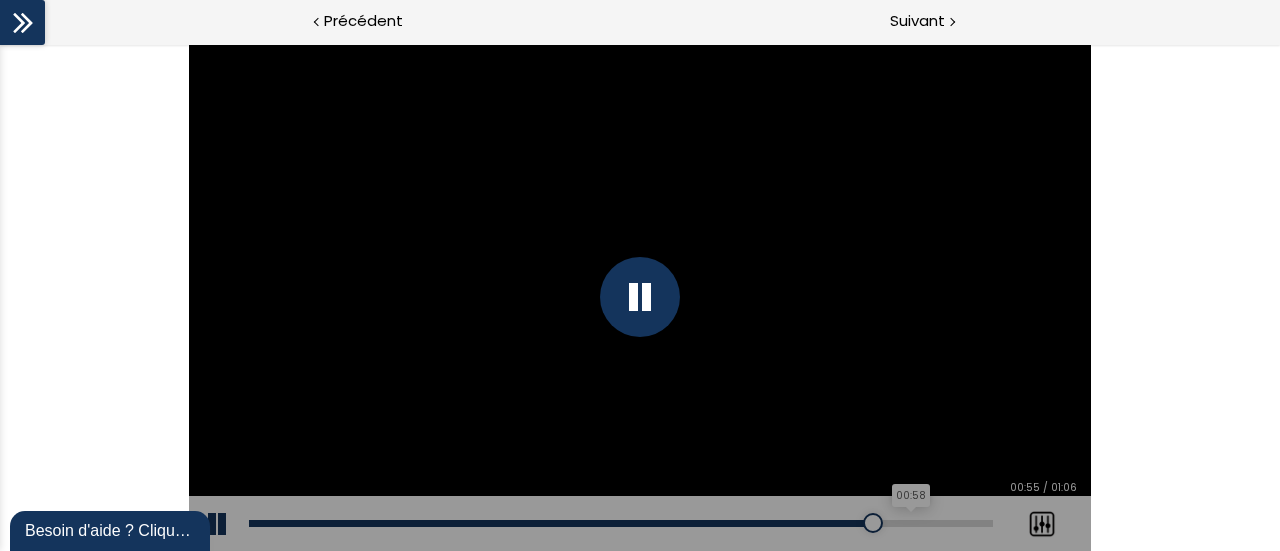 click on "00:58" at bounding box center [621, 523] 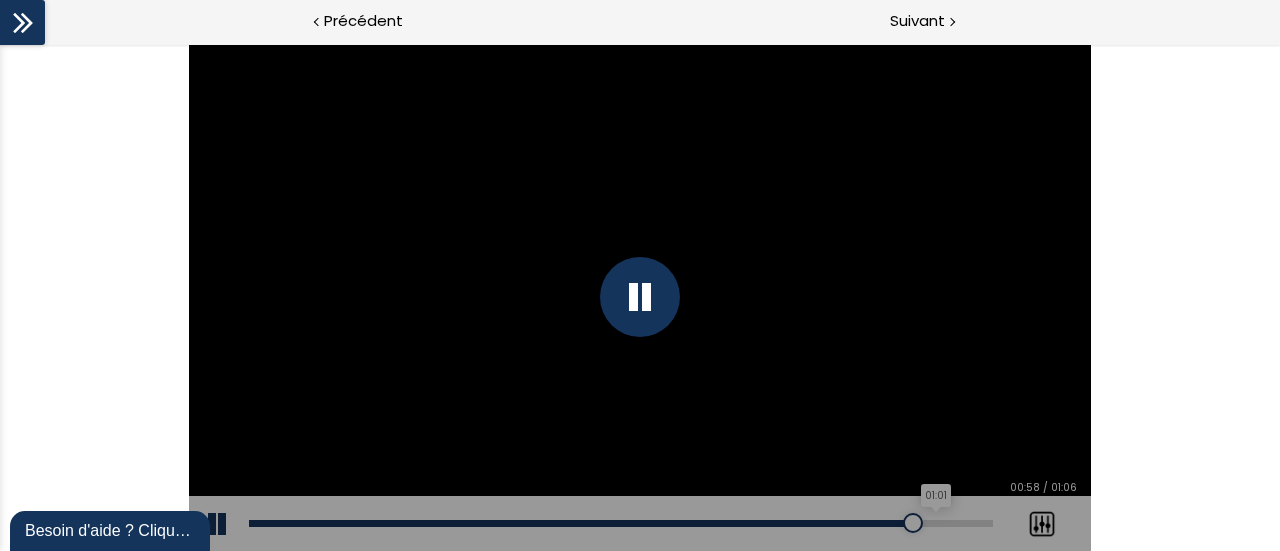 click on "01:01" at bounding box center (621, 523) 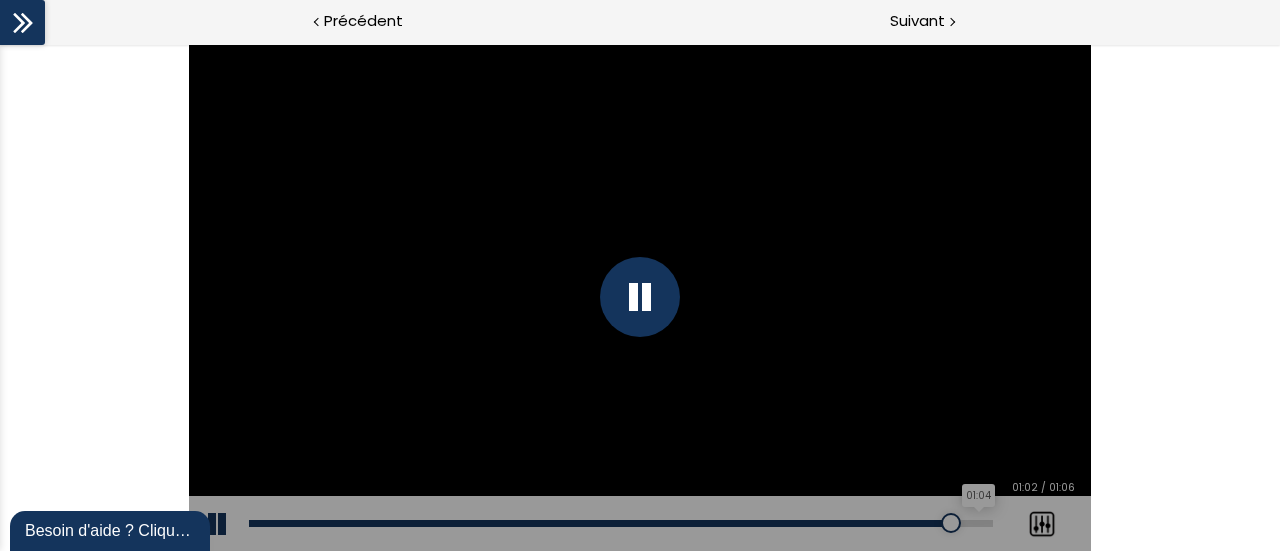 click on "01:04" at bounding box center [621, 523] 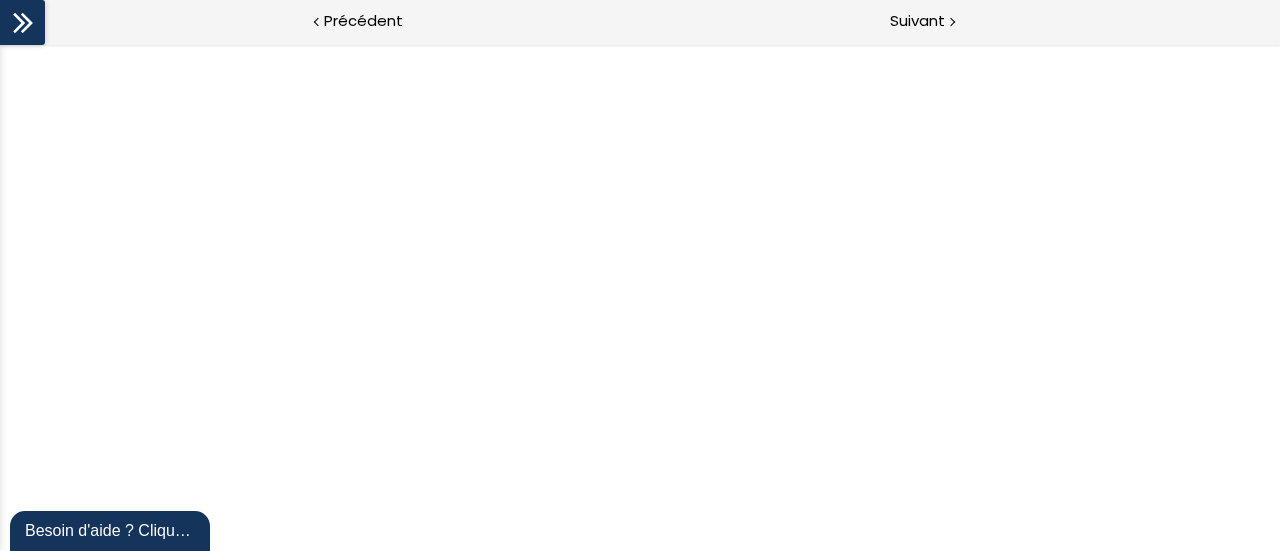scroll, scrollTop: 0, scrollLeft: 0, axis: both 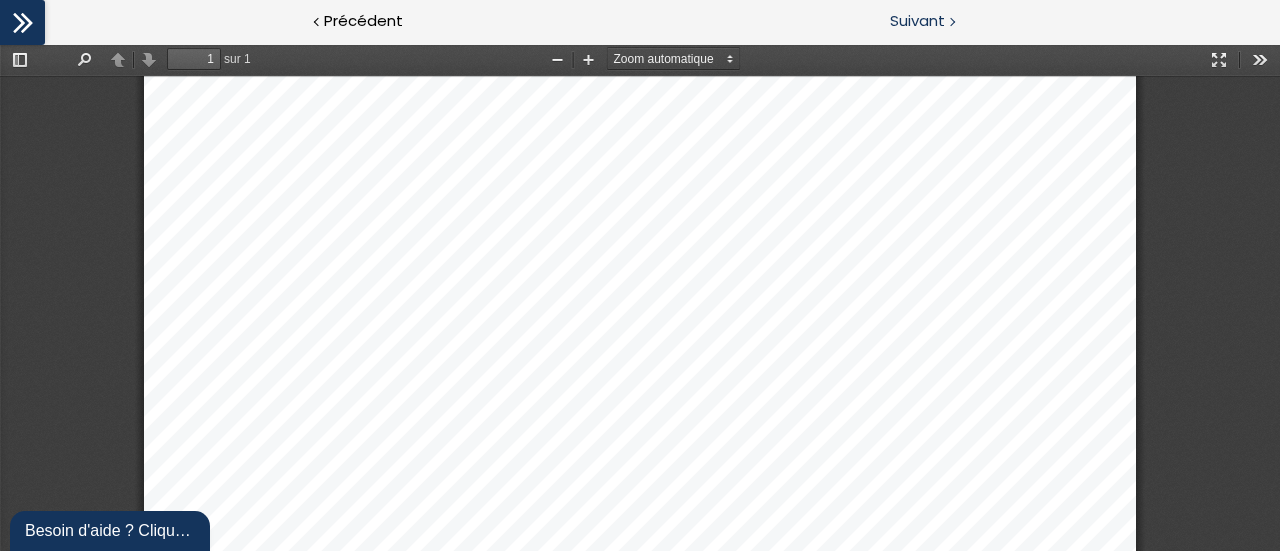 click on "Suivant" at bounding box center (917, 21) 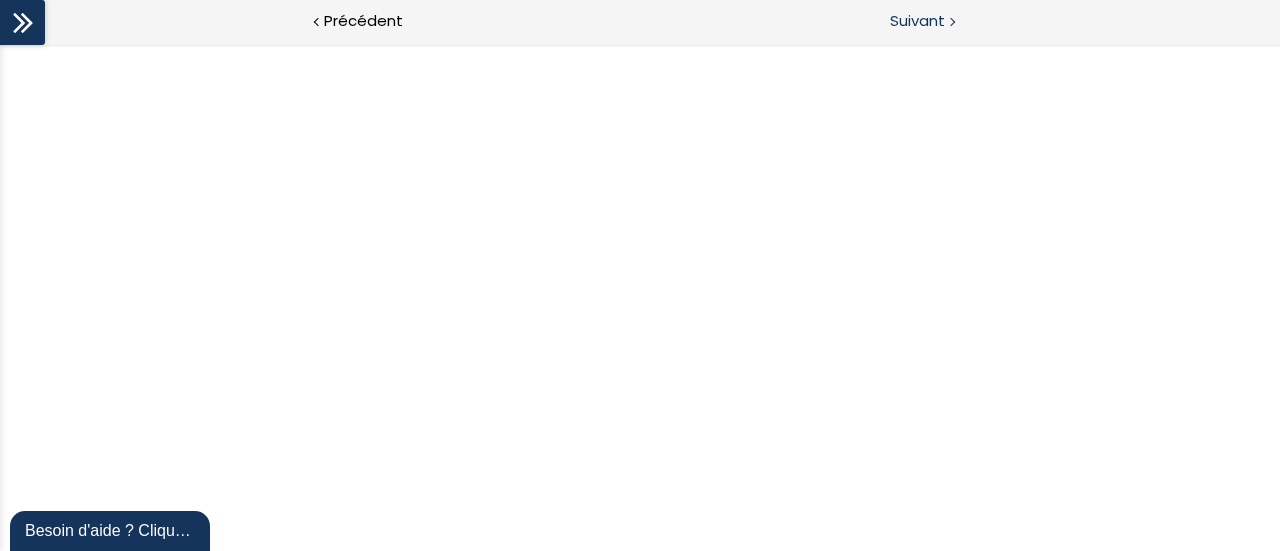 scroll, scrollTop: 0, scrollLeft: 0, axis: both 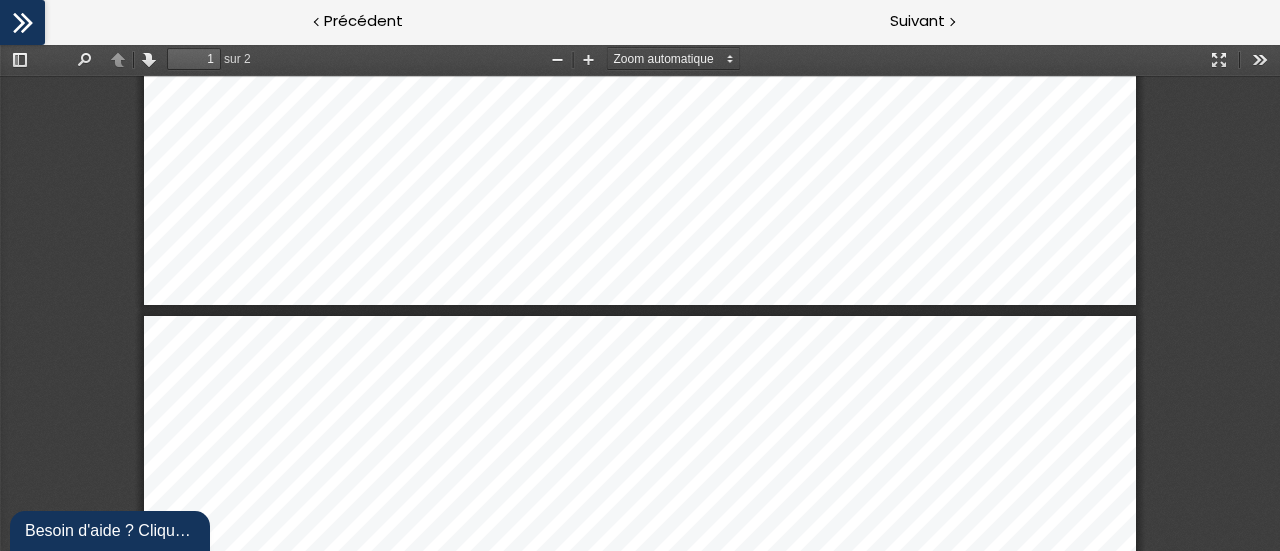 type on "2" 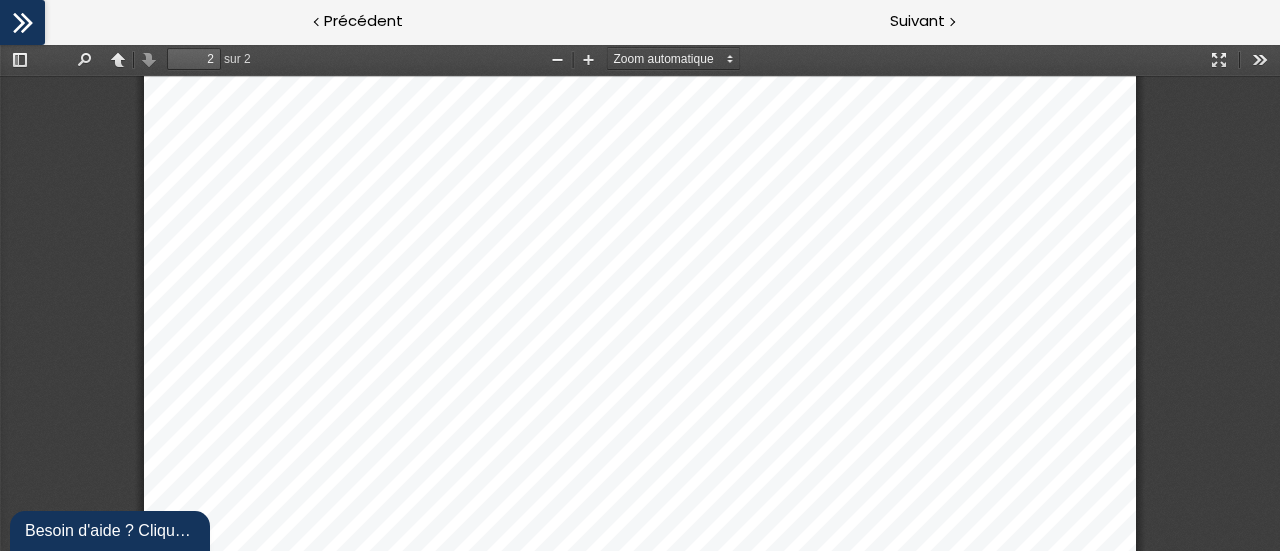 scroll, scrollTop: 2210, scrollLeft: 0, axis: vertical 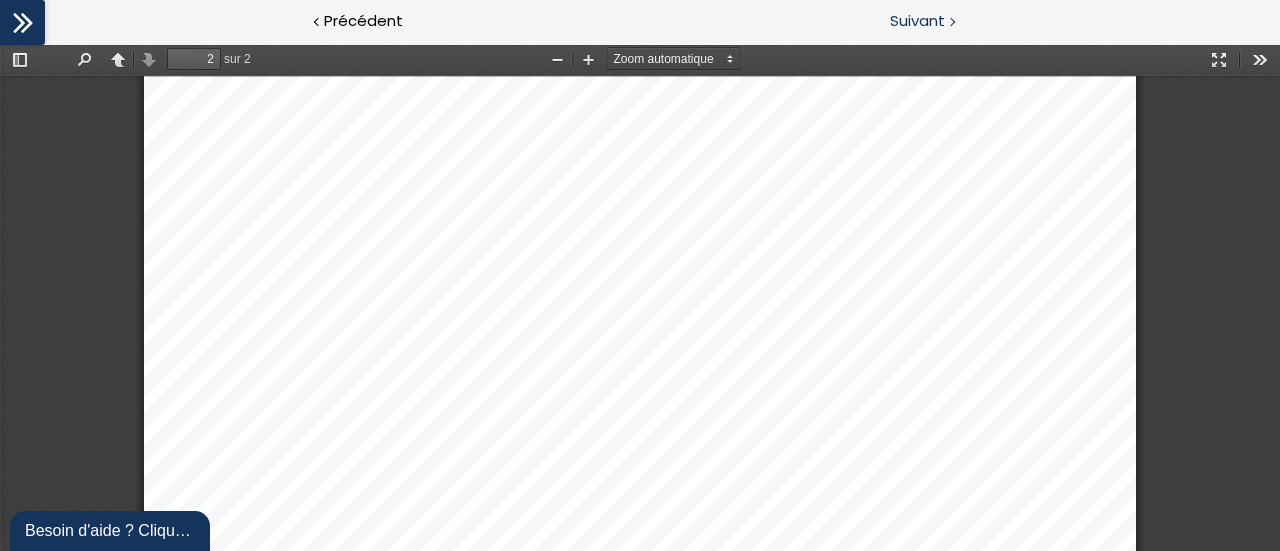 click on "Suivant" at bounding box center (917, 21) 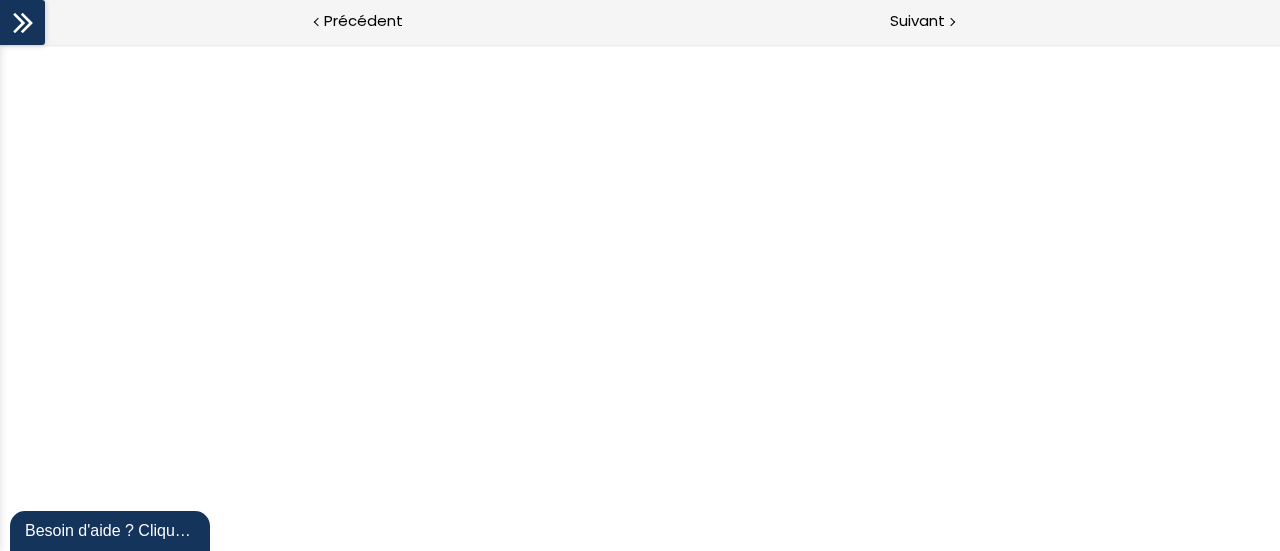 scroll, scrollTop: 0, scrollLeft: 0, axis: both 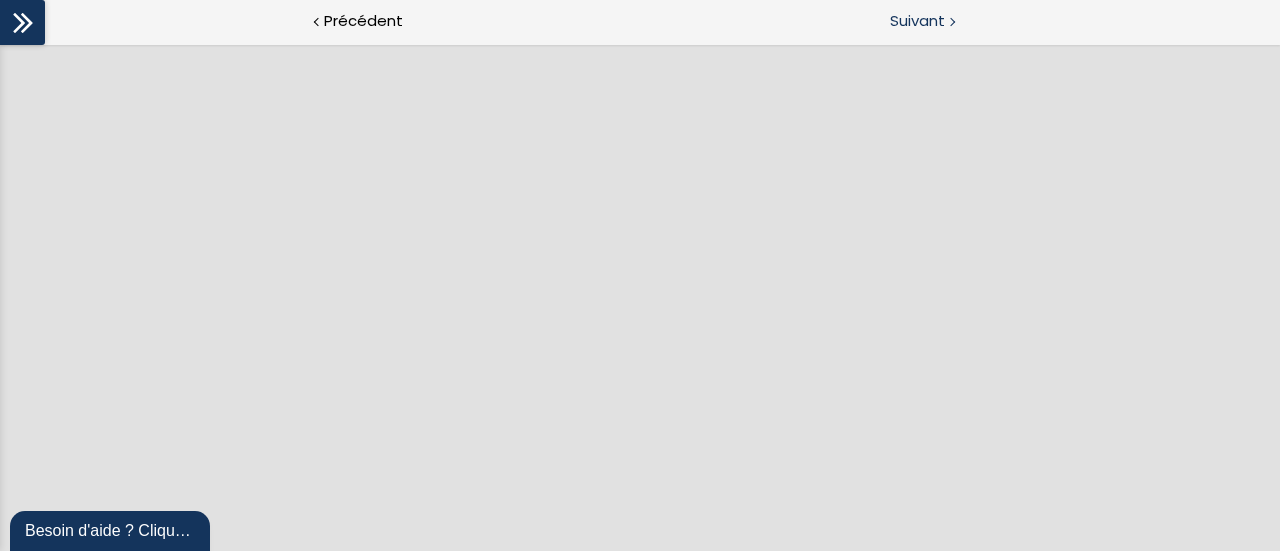 click on "Suivant" at bounding box center (917, 21) 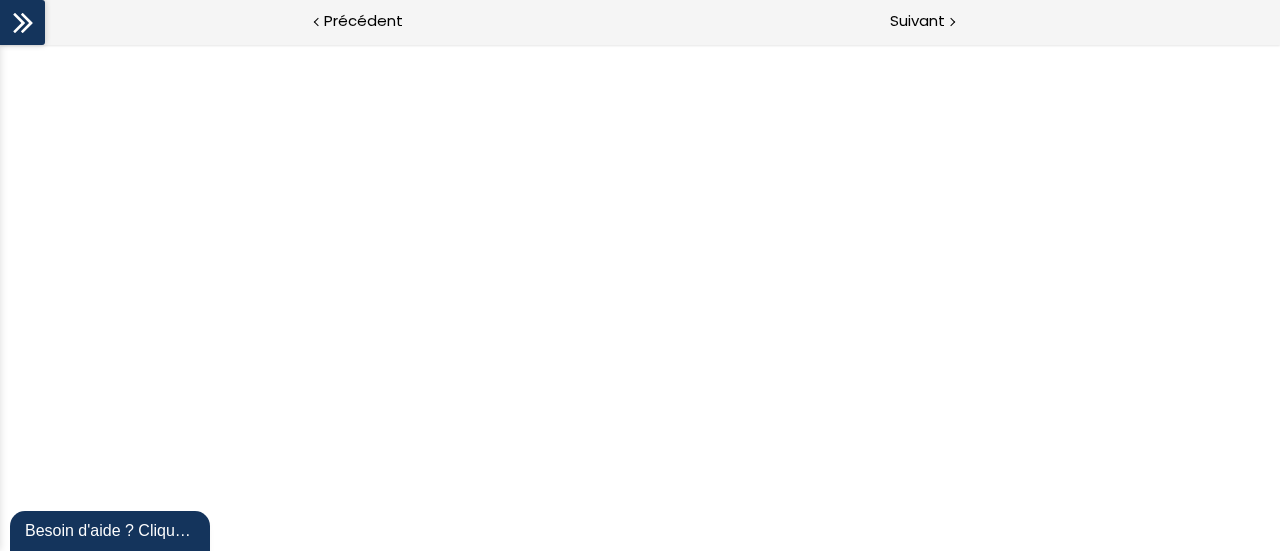 scroll, scrollTop: 0, scrollLeft: 0, axis: both 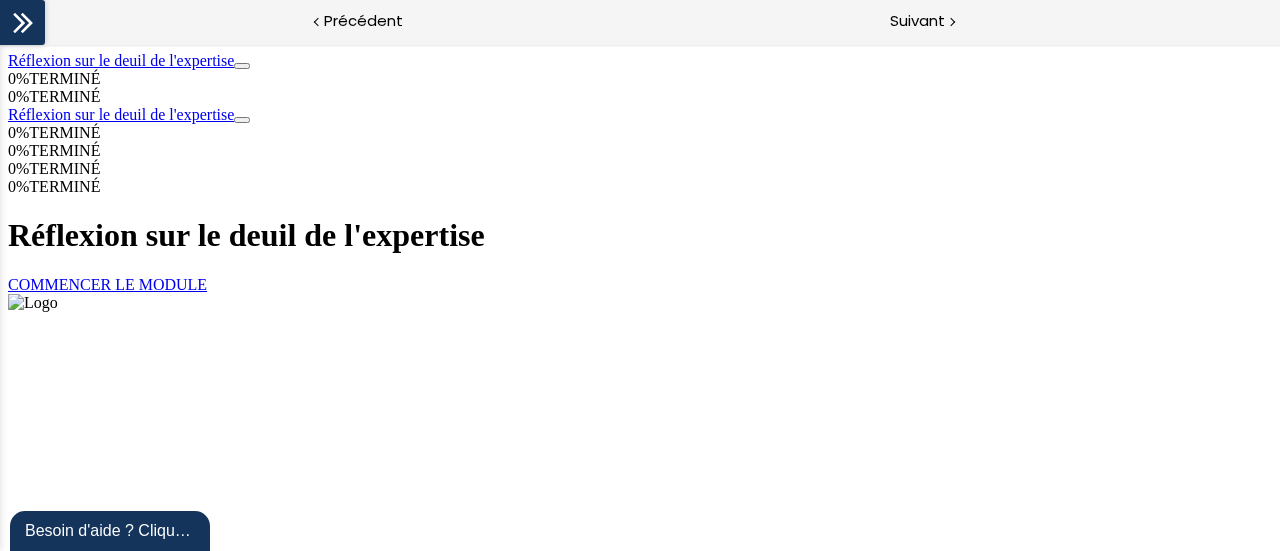 click on "COMMENCER LE MODULE" at bounding box center (107, 284) 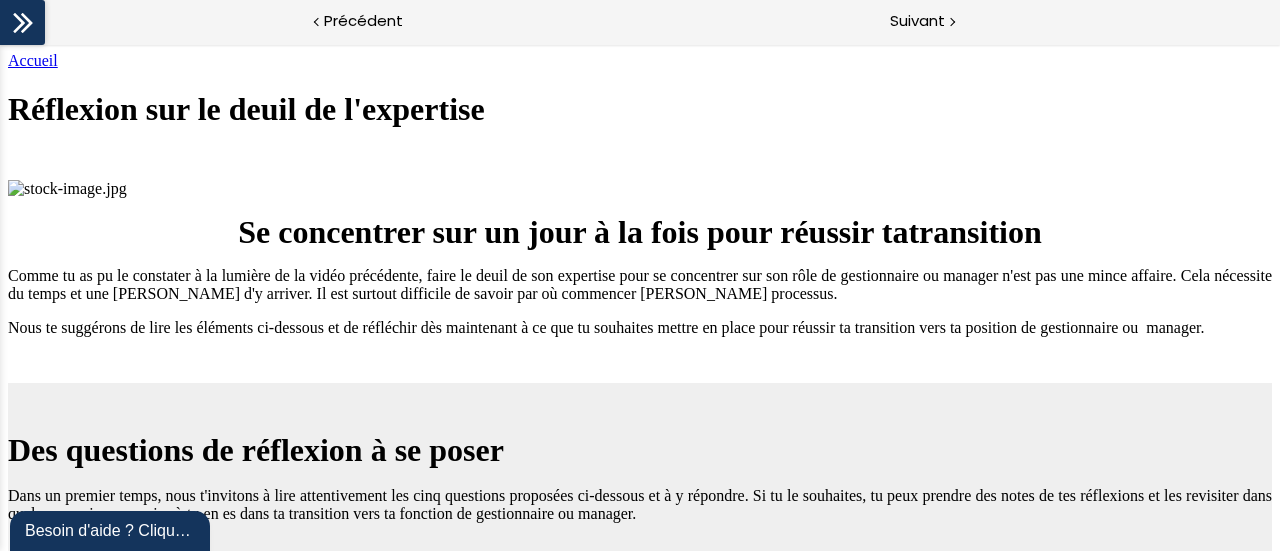 scroll, scrollTop: 2669, scrollLeft: 0, axis: vertical 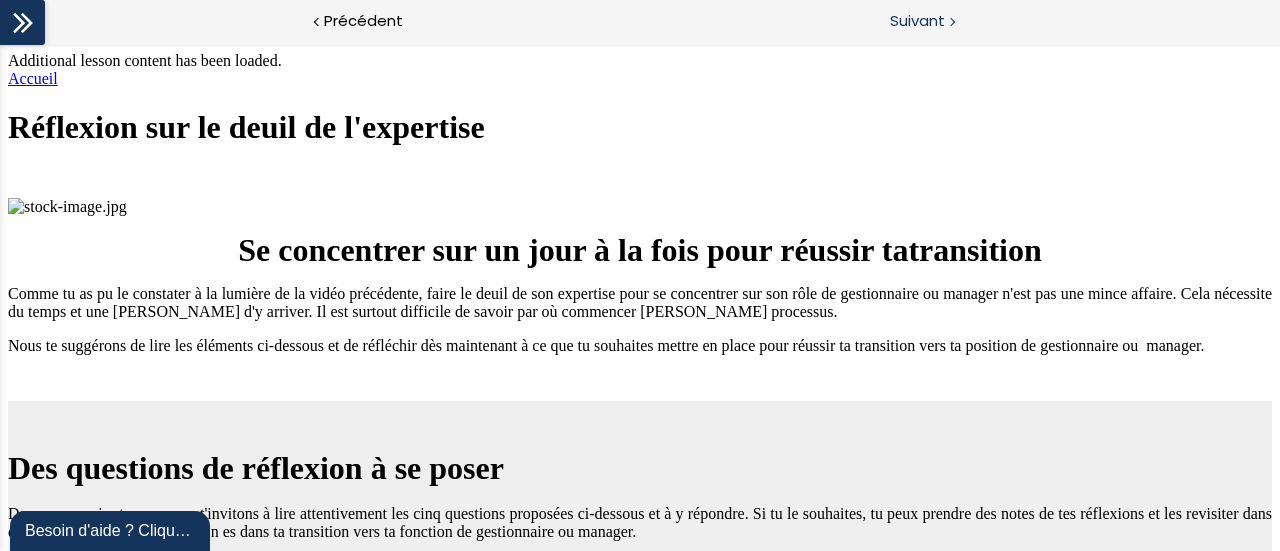 click on "Suivant" at bounding box center [960, 22] 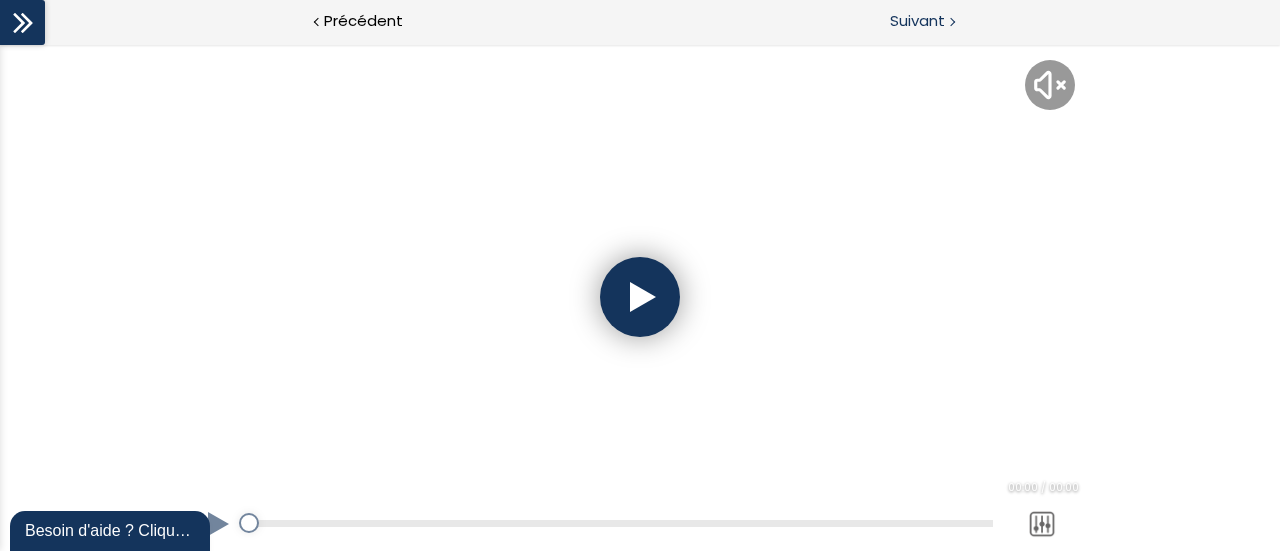 scroll, scrollTop: 0, scrollLeft: 0, axis: both 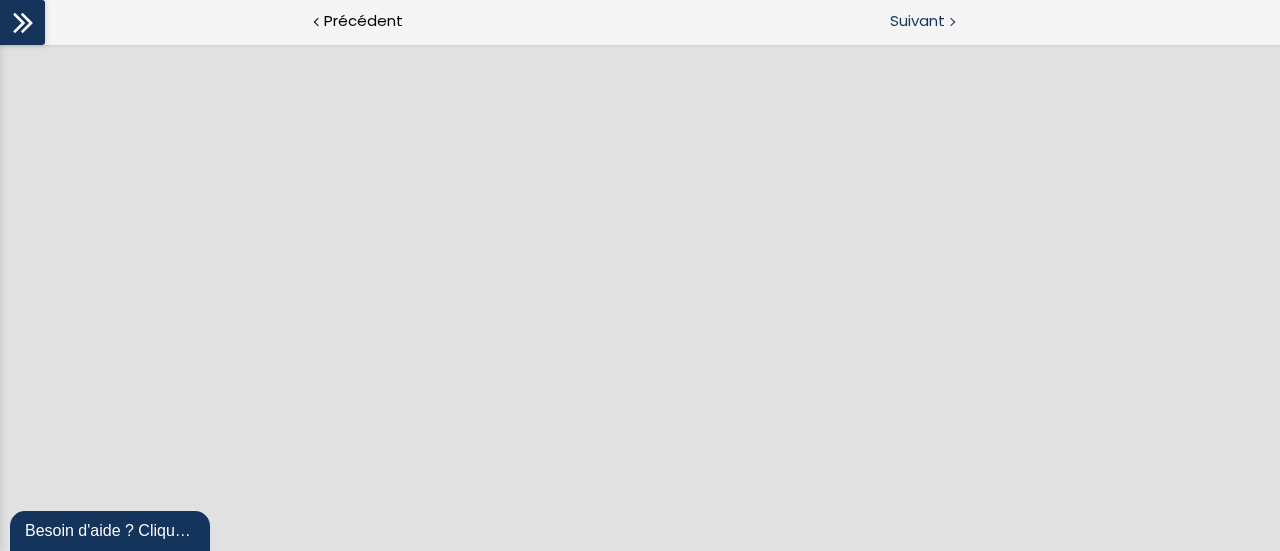 click on "Suivant" at bounding box center [917, 21] 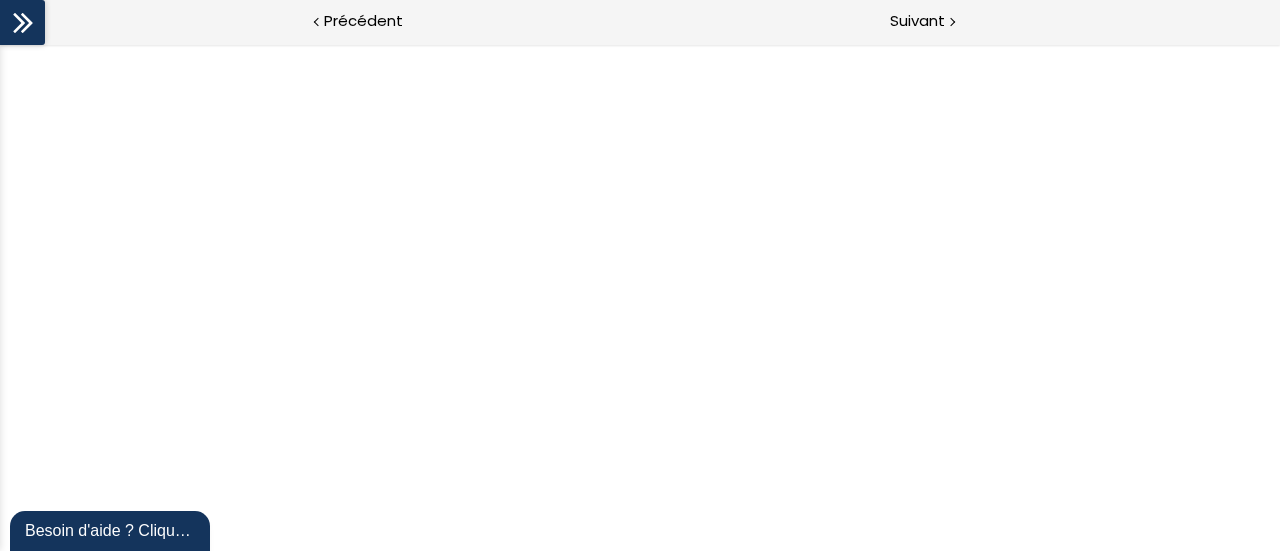 scroll, scrollTop: 0, scrollLeft: 0, axis: both 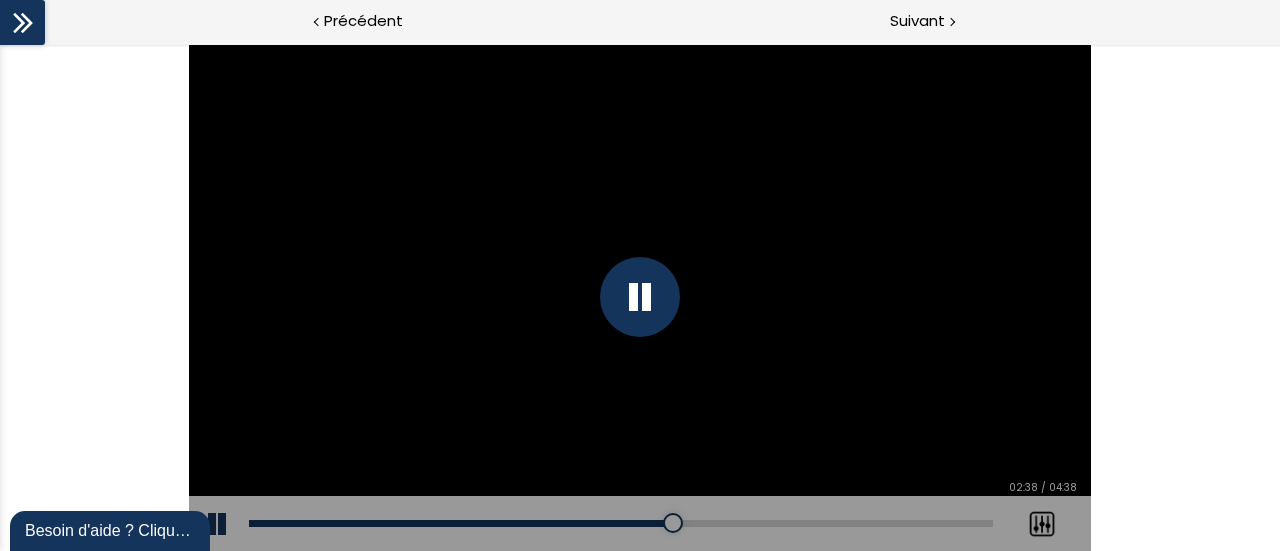 click at bounding box center (640, 297) 